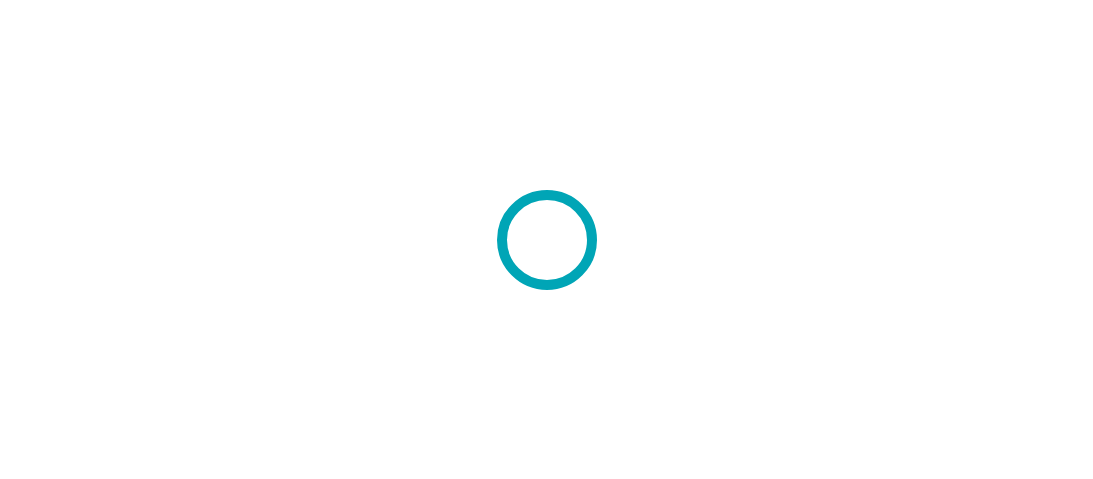 scroll, scrollTop: 0, scrollLeft: 0, axis: both 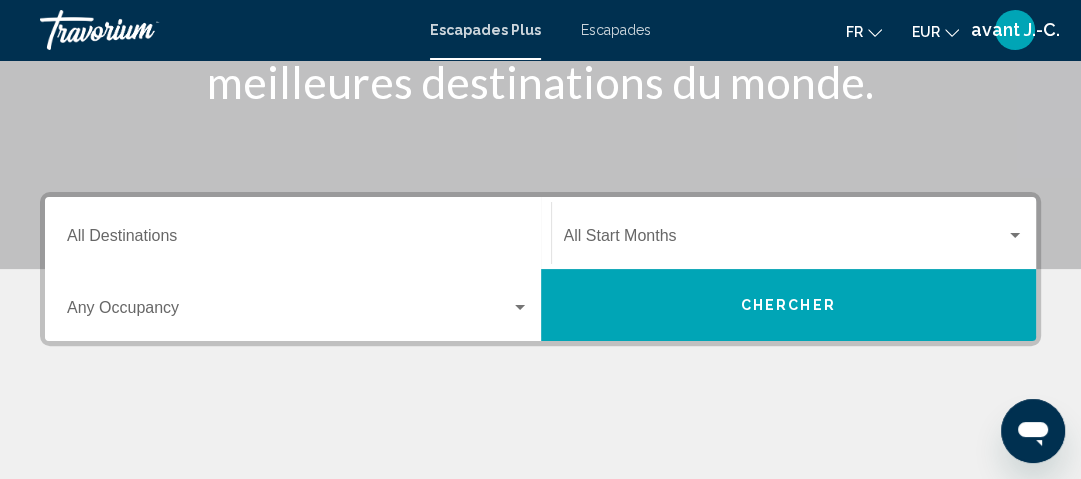 click 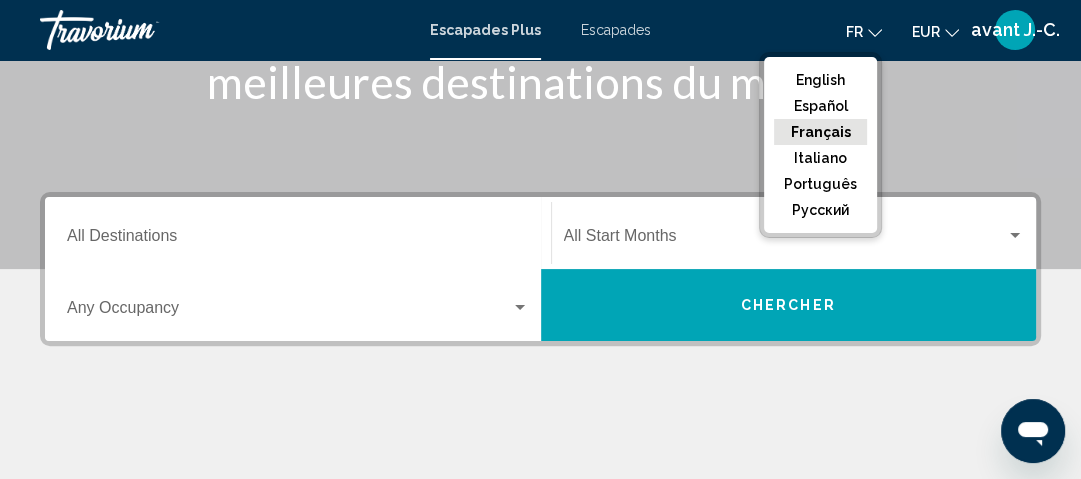click on "Français" 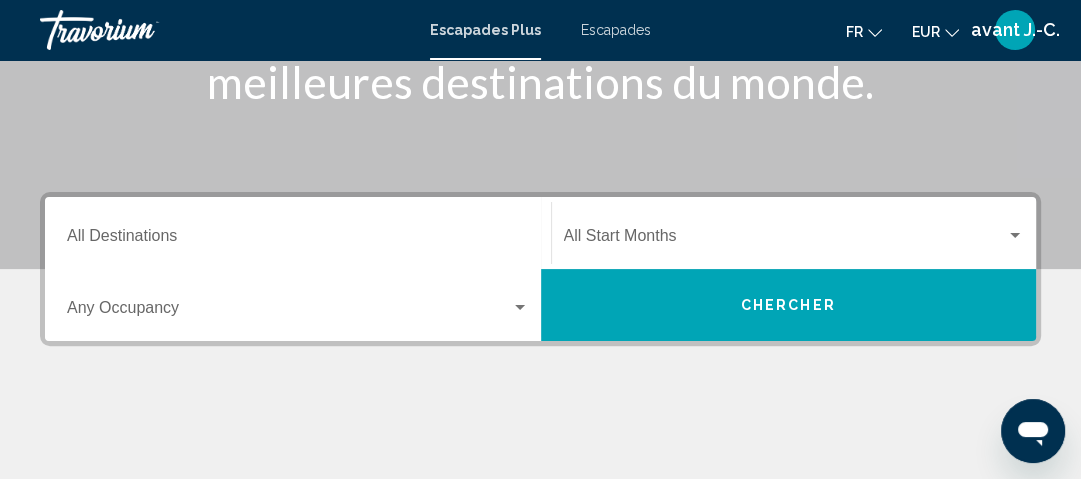click on "EUR" 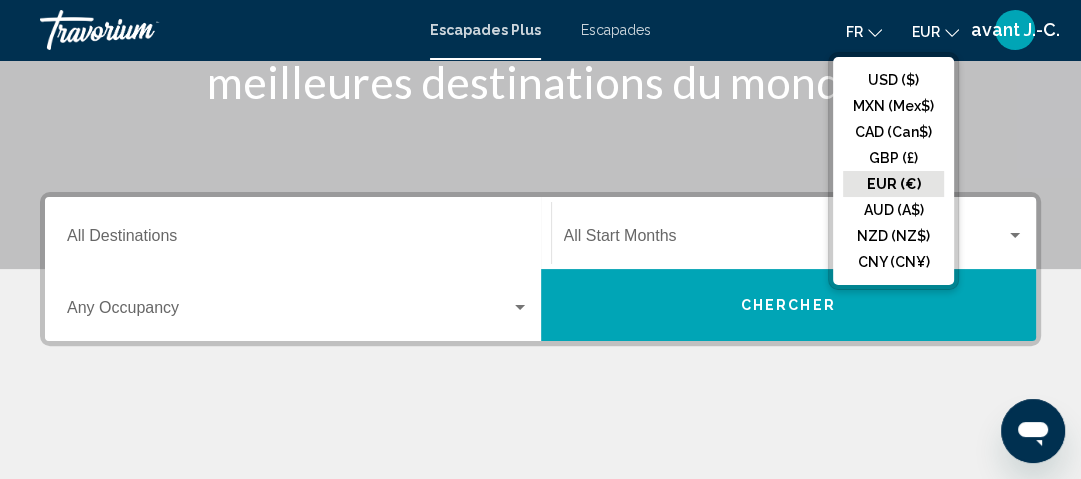 click on "EUR (€)" 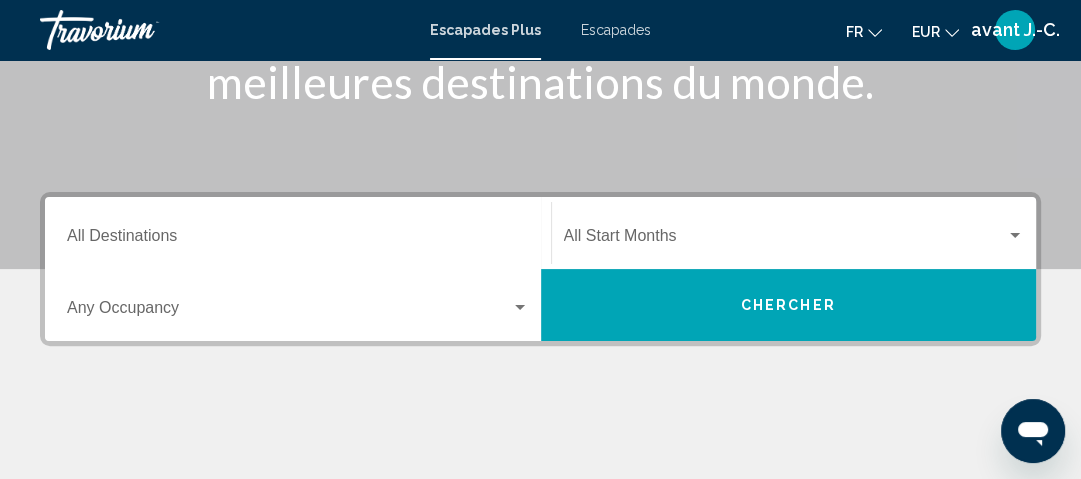 click on "Destination All Destinations" at bounding box center (298, 240) 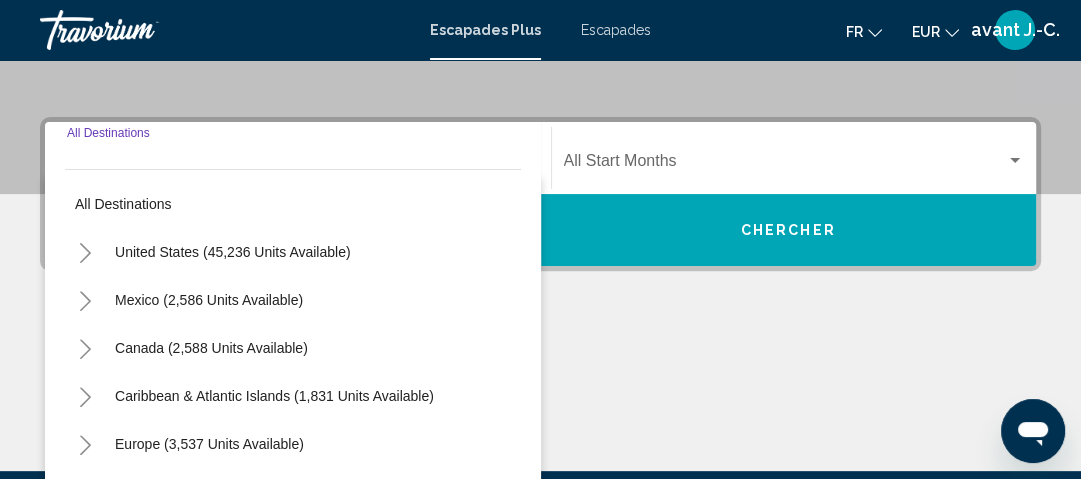 scroll, scrollTop: 457, scrollLeft: 0, axis: vertical 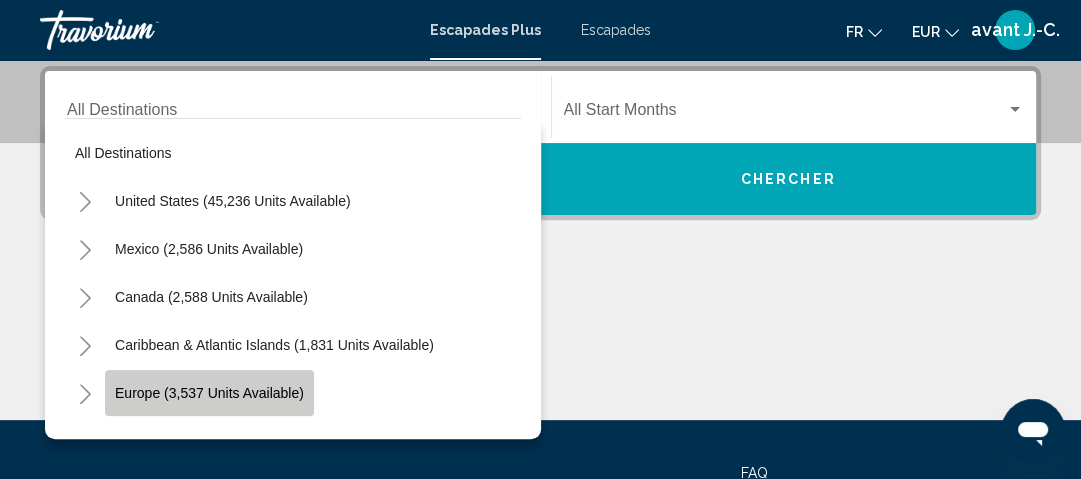 click on "Europe (3,537 units available)" 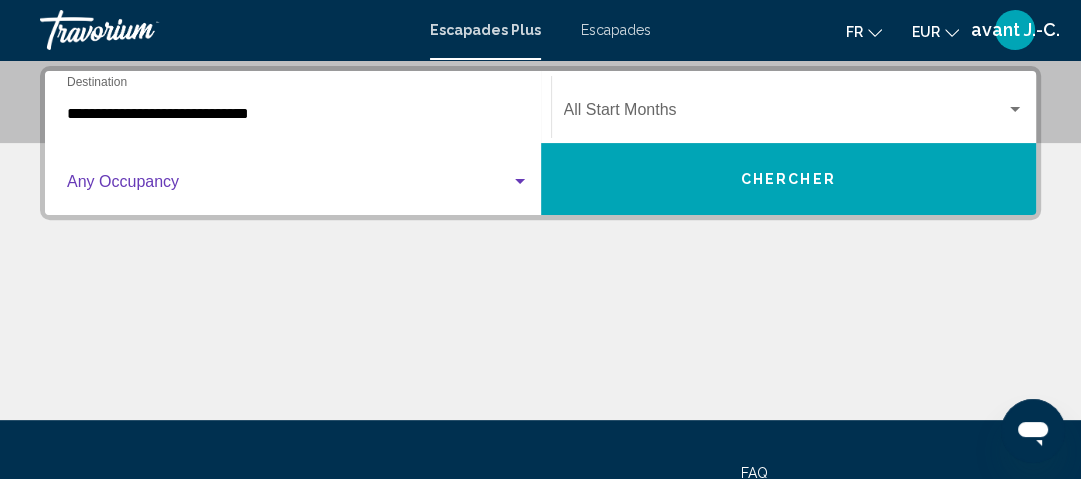 click at bounding box center (289, 186) 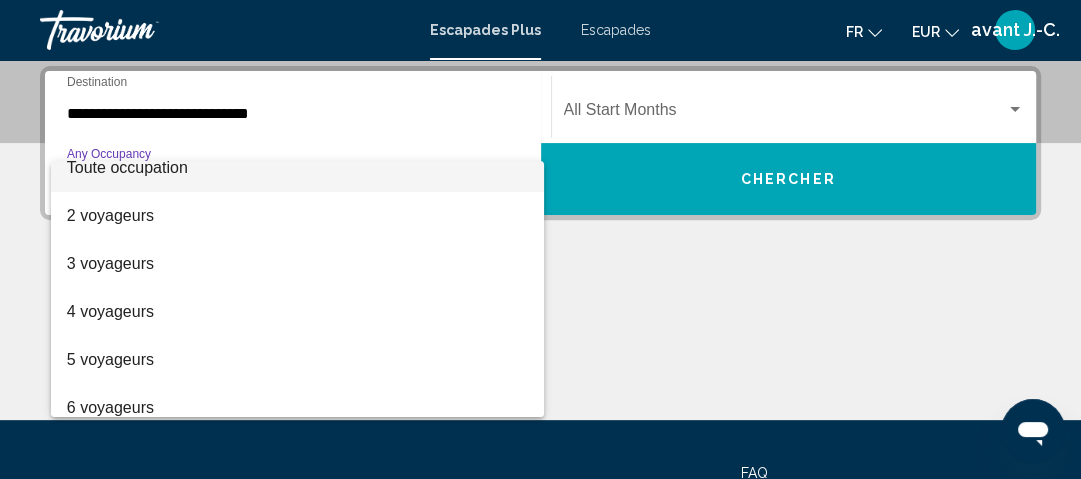 scroll, scrollTop: 32, scrollLeft: 0, axis: vertical 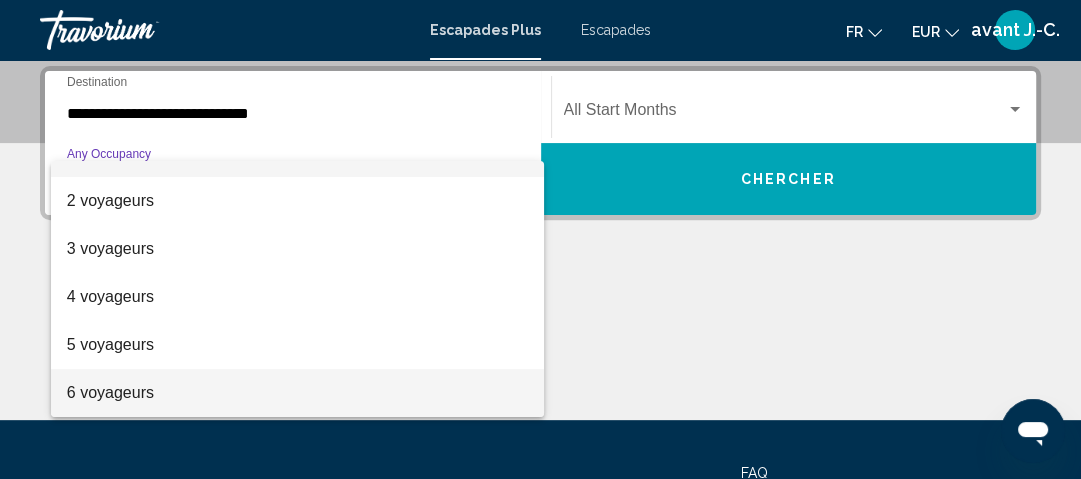 click on "6 voyageurs" at bounding box center (298, 393) 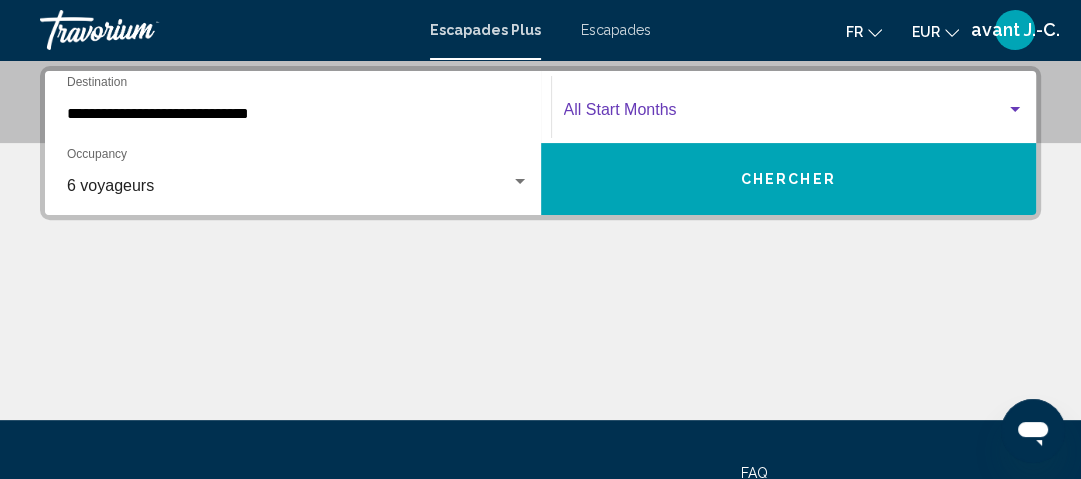 click at bounding box center [1015, 109] 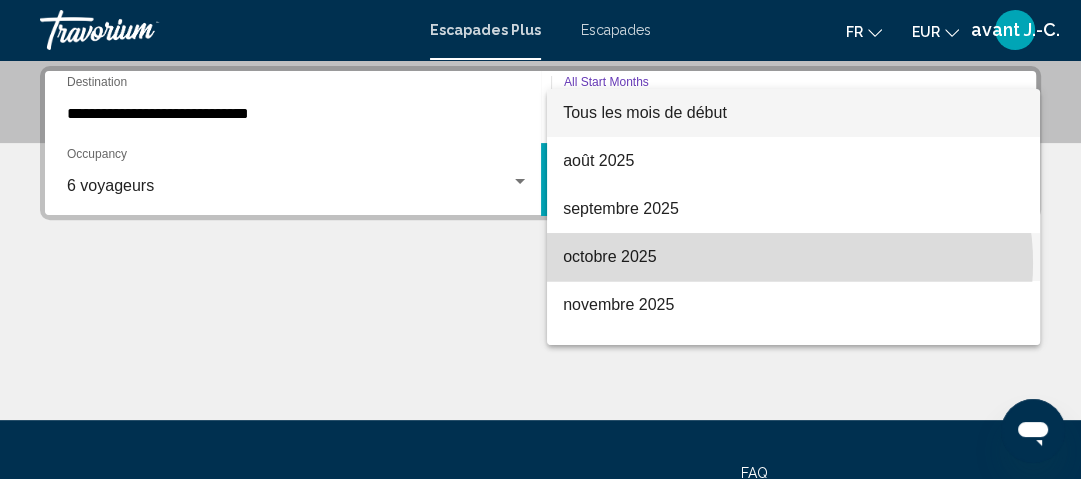 click on "octobre 2025" at bounding box center (793, 257) 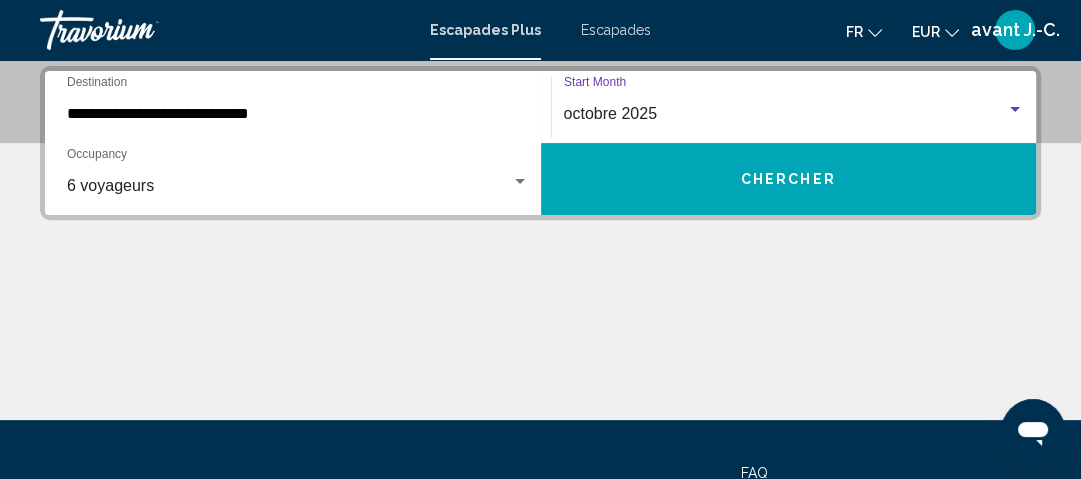 click on "Chercher" at bounding box center (789, 179) 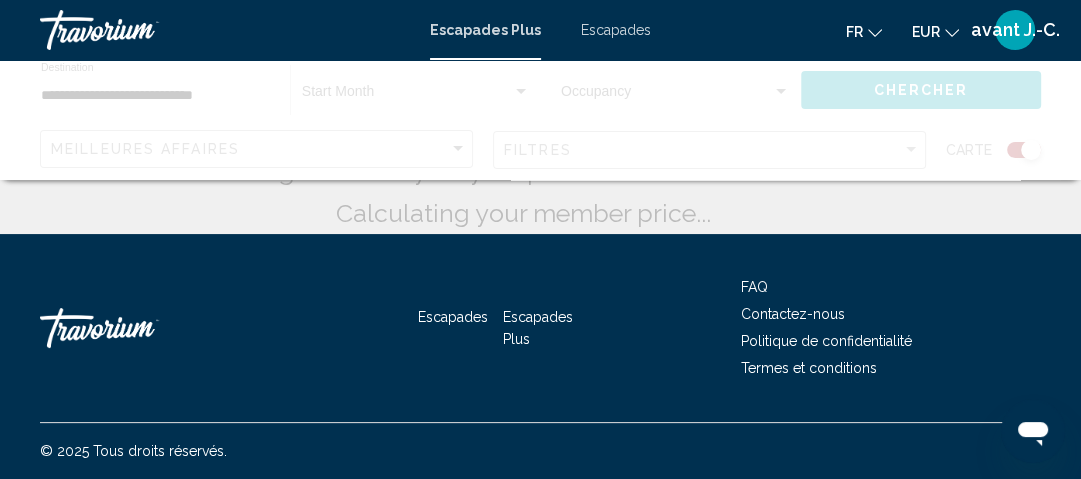 scroll, scrollTop: 0, scrollLeft: 0, axis: both 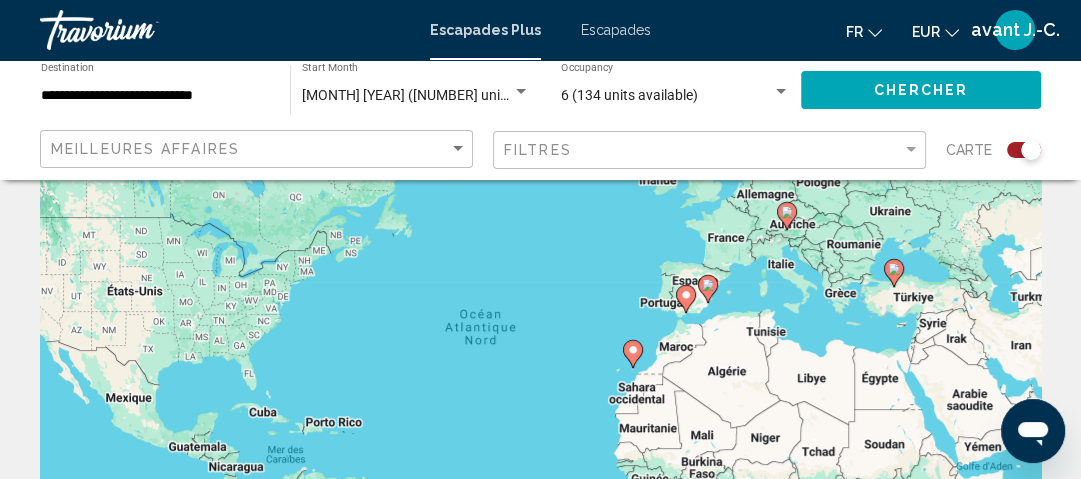 click 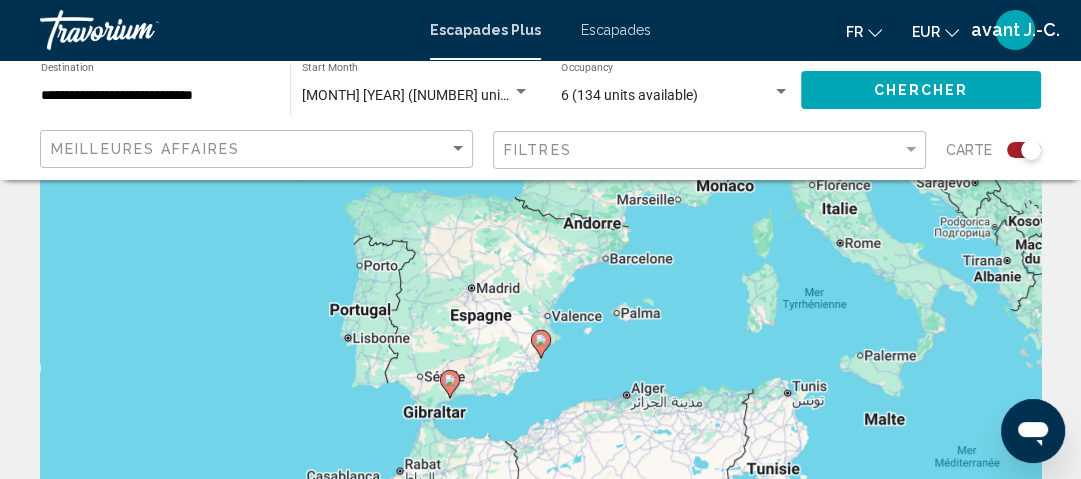 click 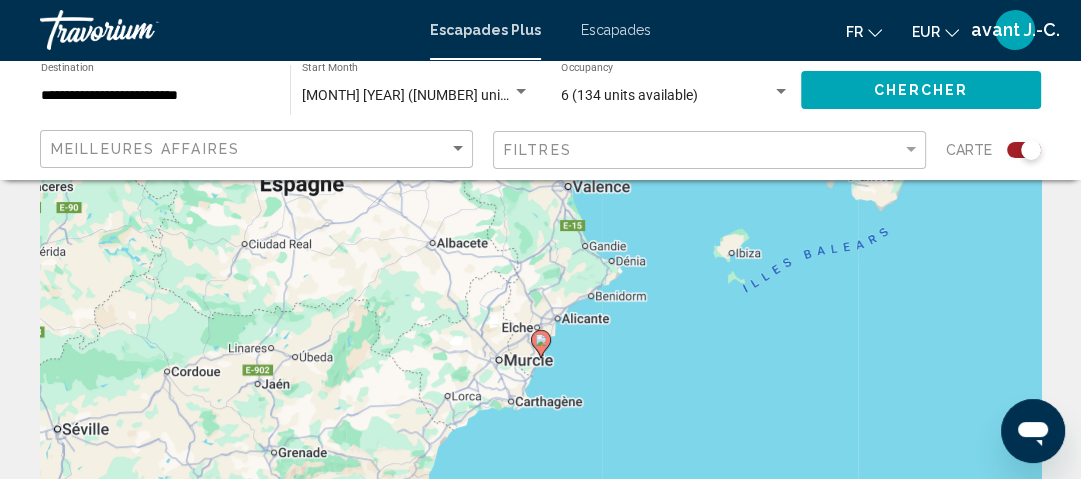 click 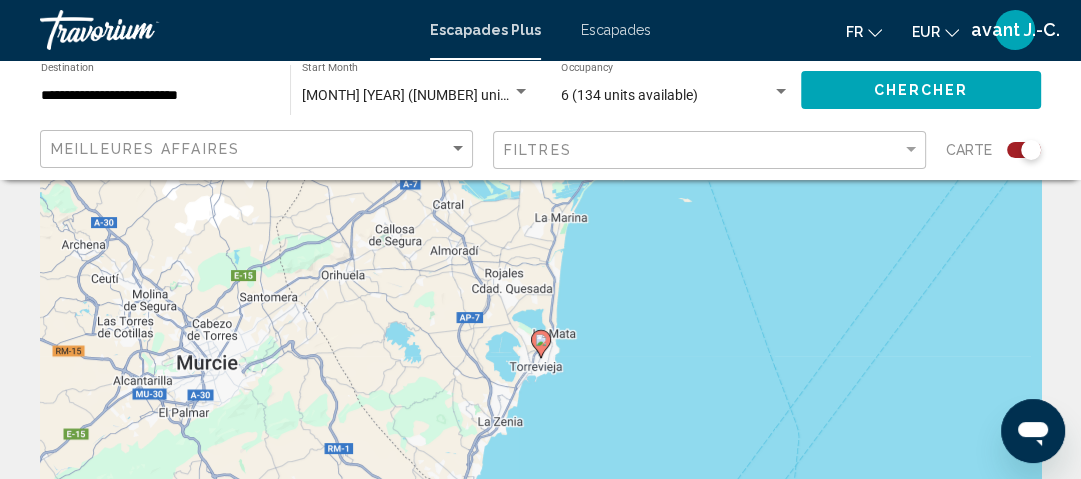 click 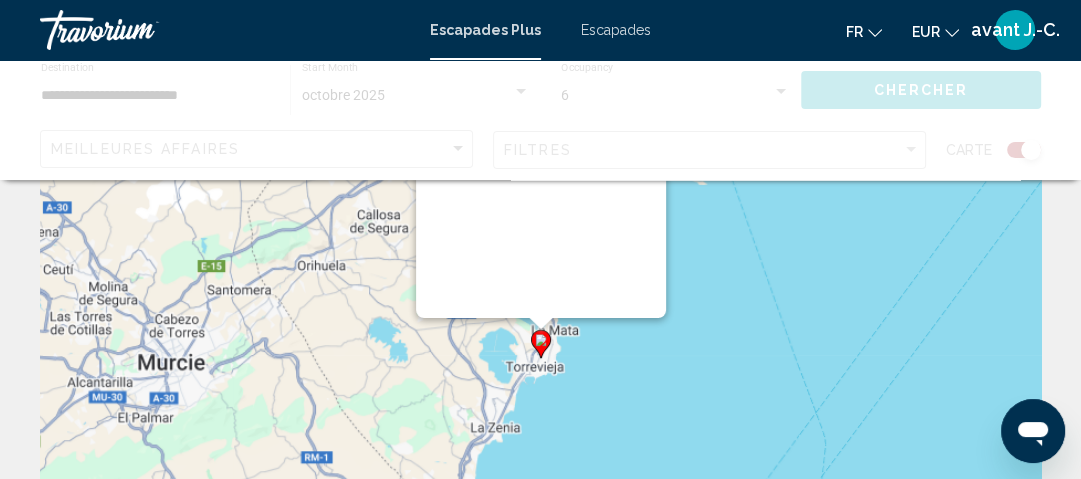 scroll, scrollTop: 0, scrollLeft: 0, axis: both 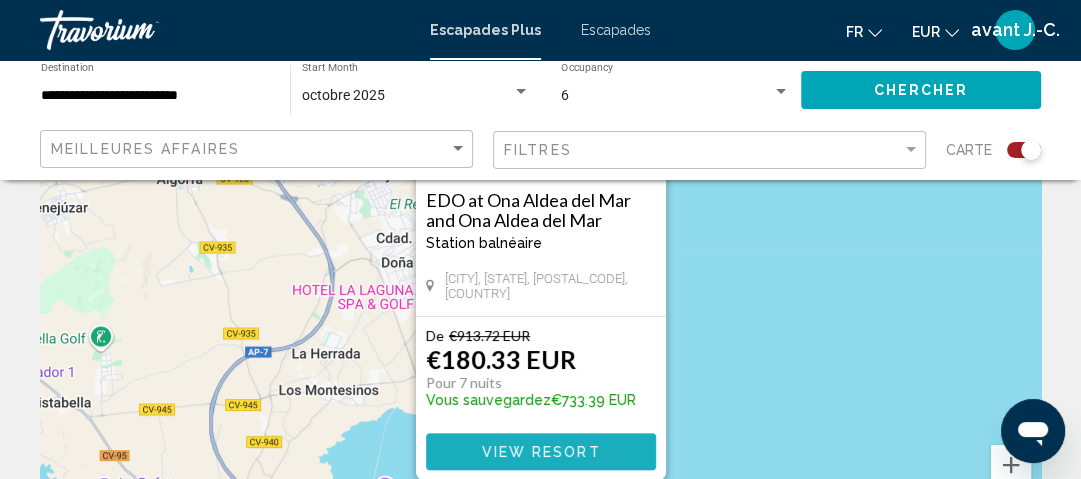 click on "View Resort" at bounding box center [540, 452] 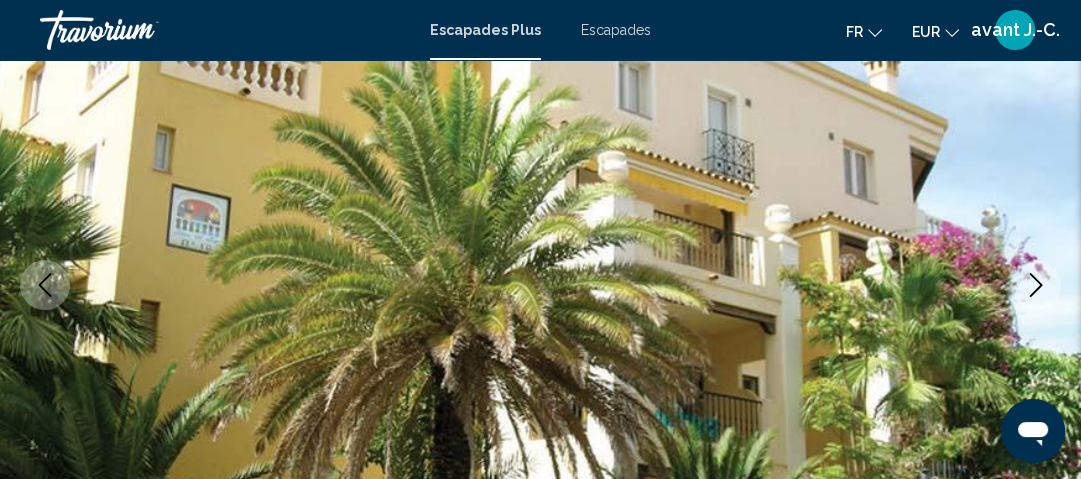scroll, scrollTop: 295, scrollLeft: 0, axis: vertical 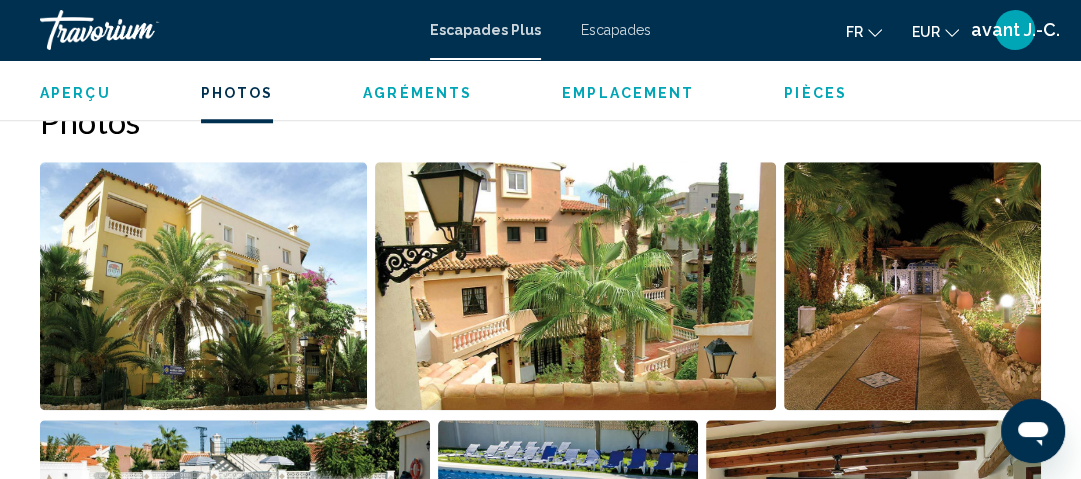 click at bounding box center (576, 286) 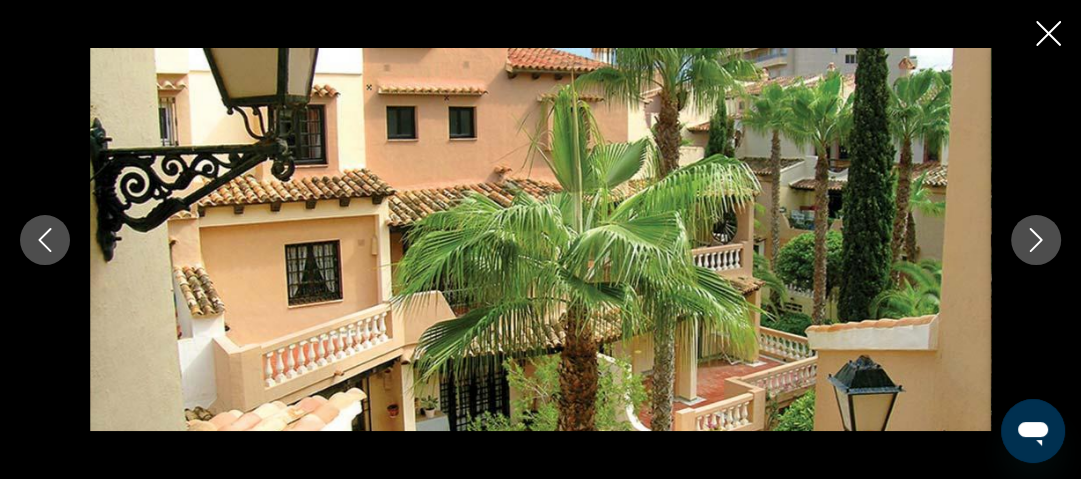 click 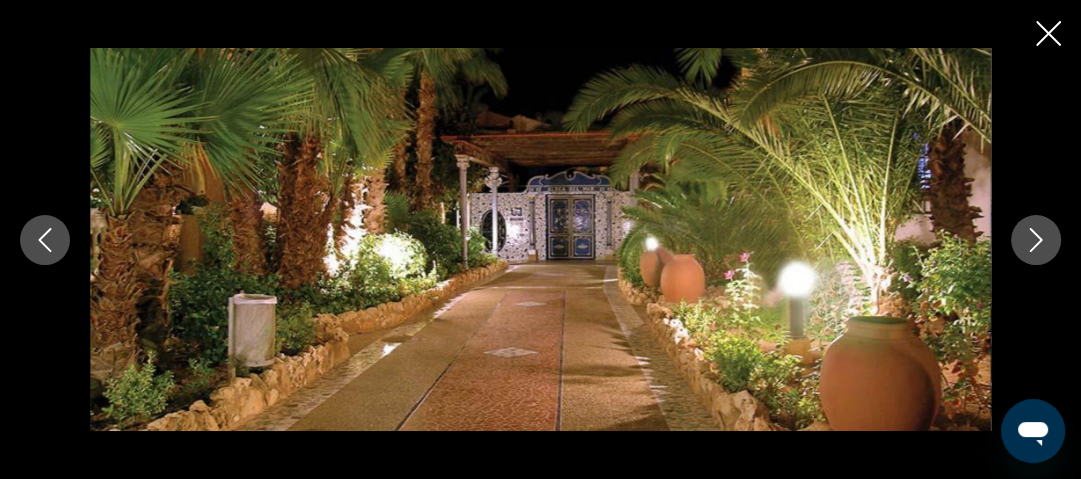 click 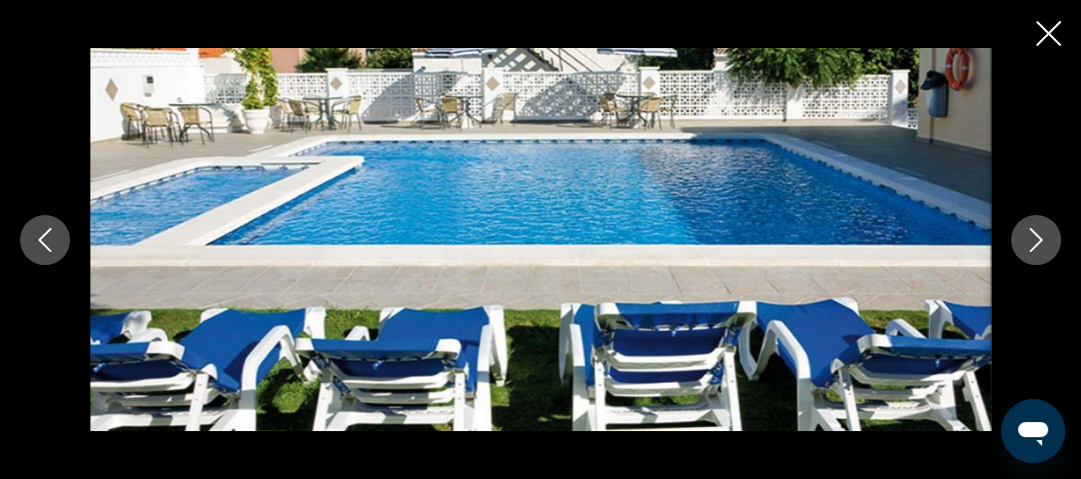 click 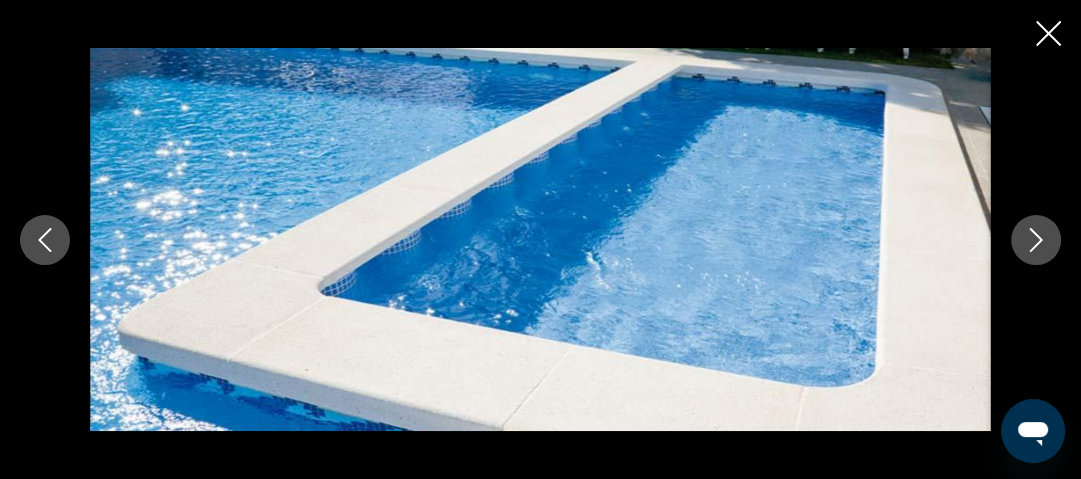 click 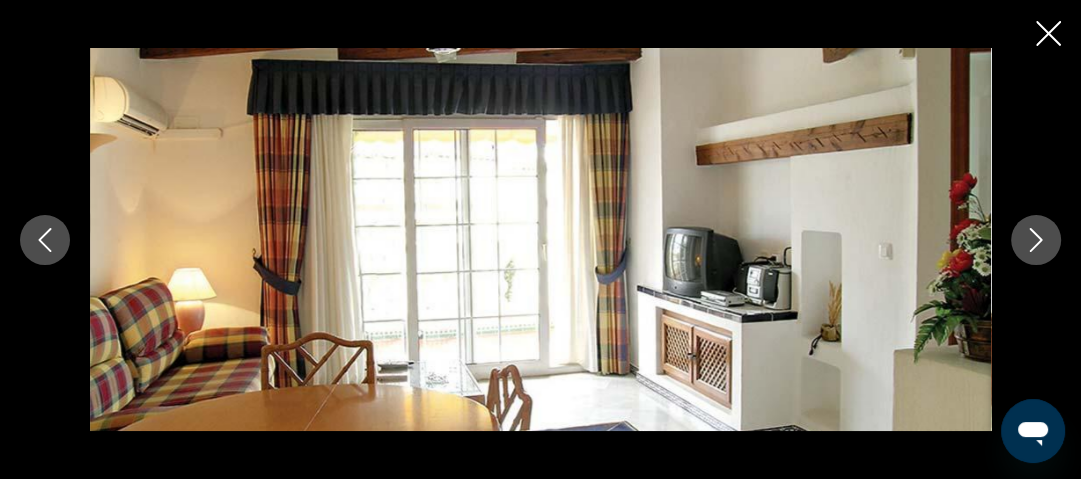 click 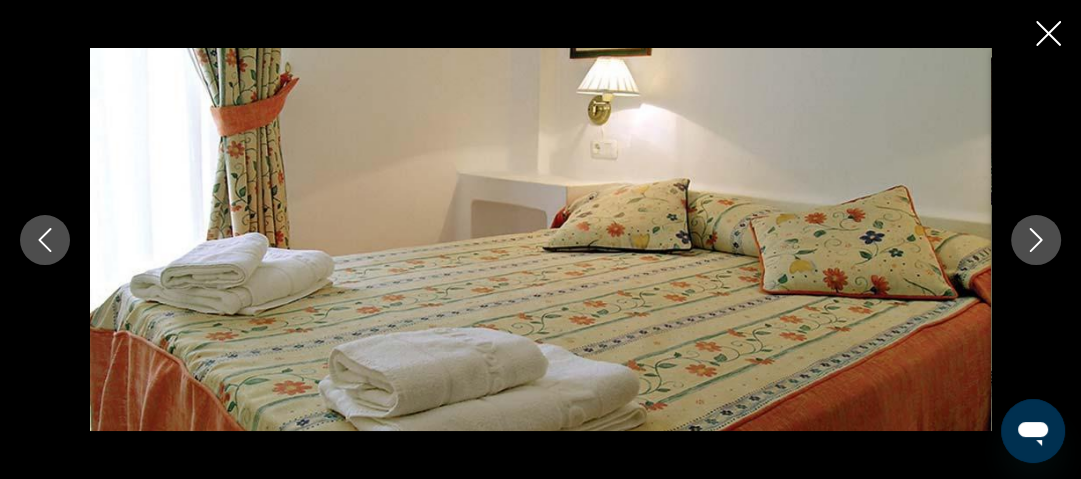 click 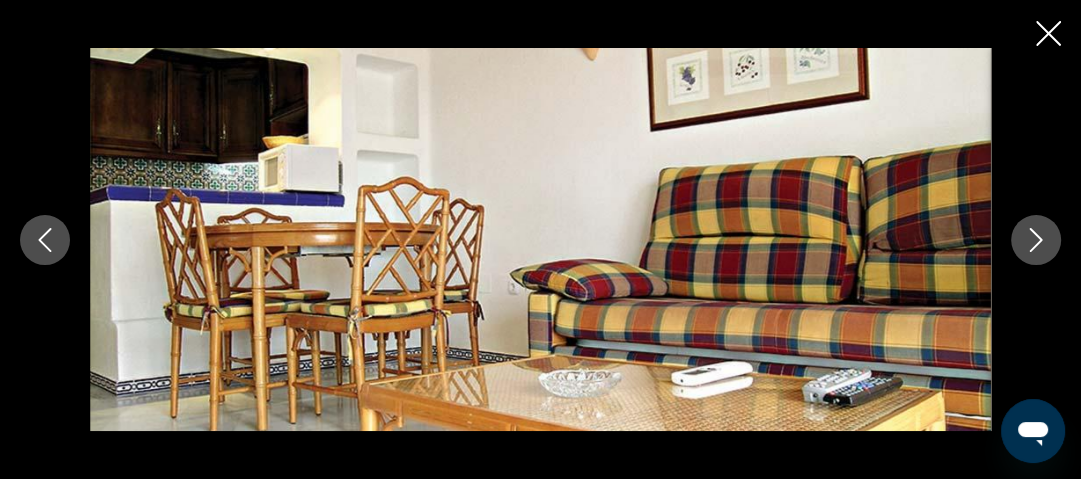 click 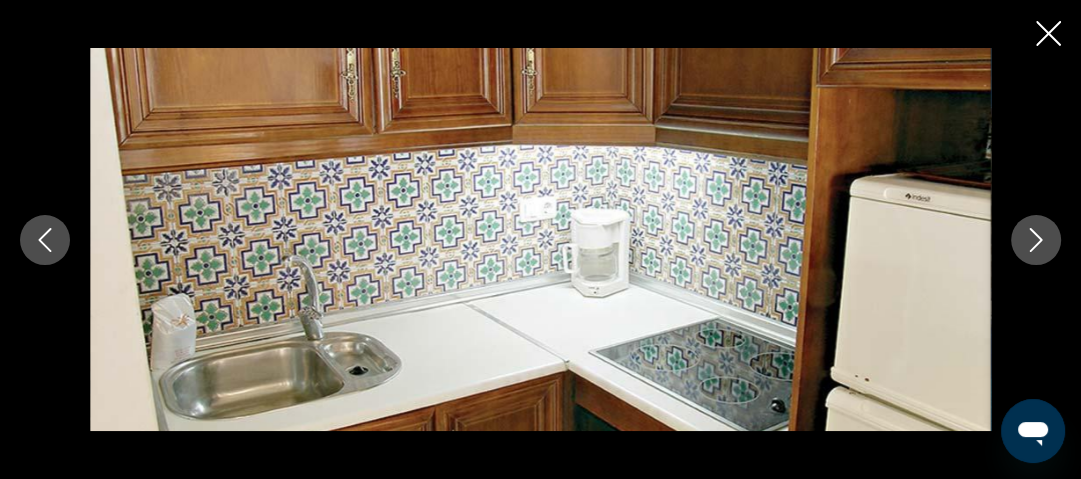 click 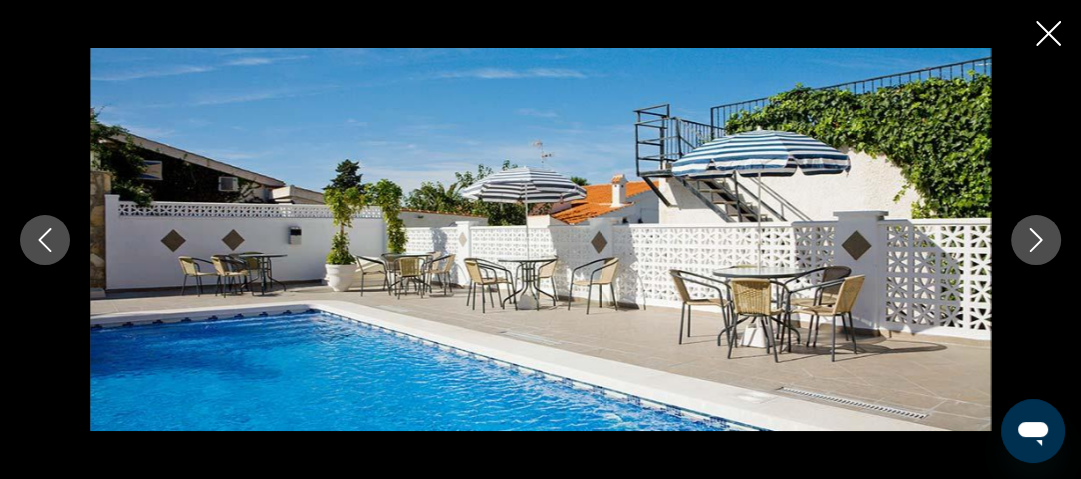 click 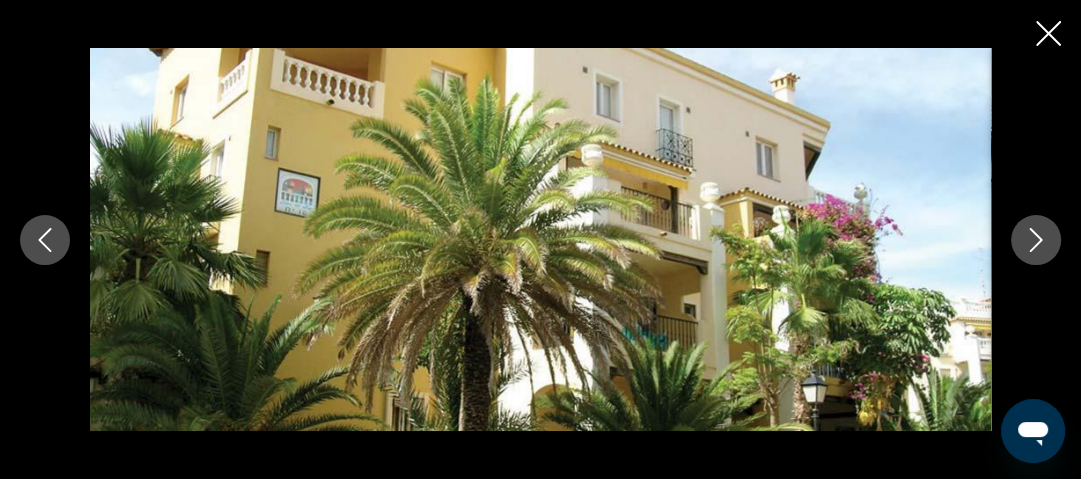 click 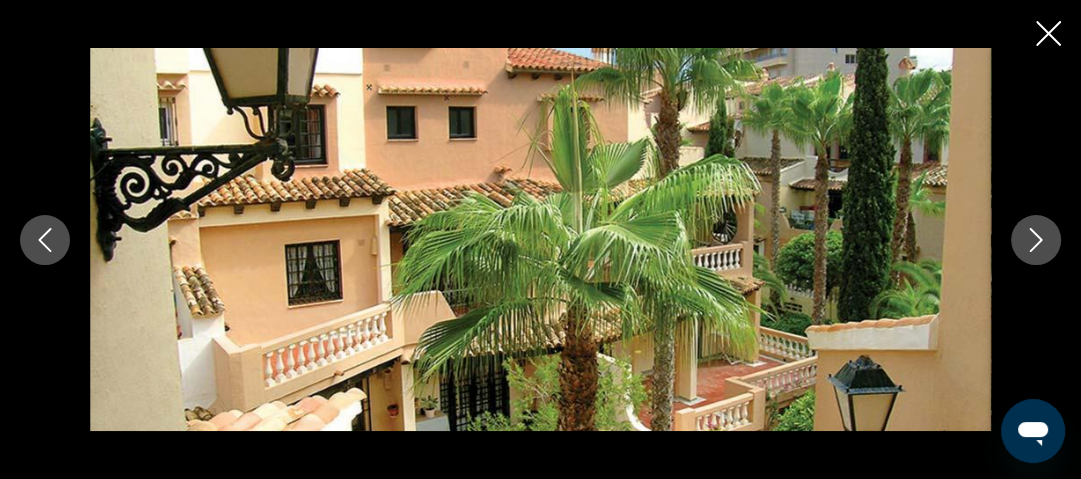click 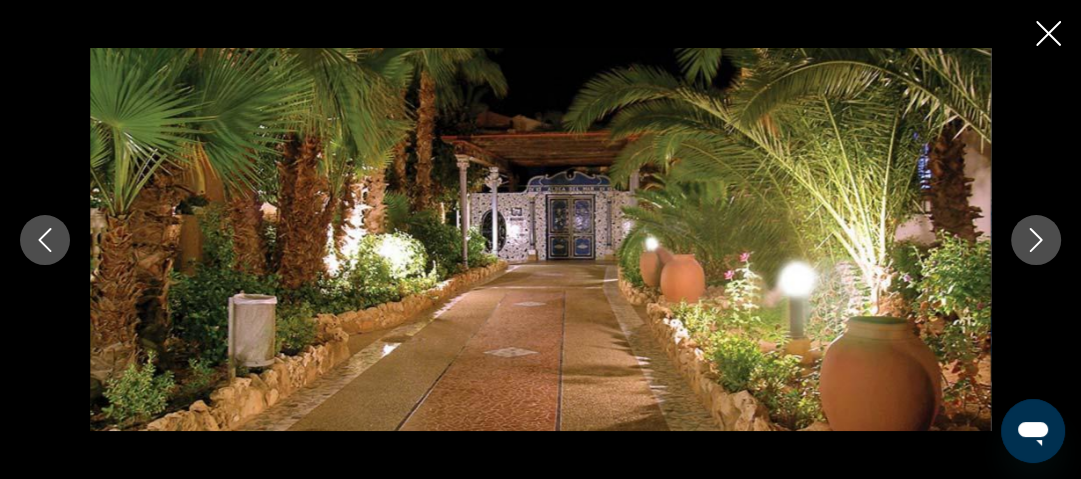 scroll, scrollTop: 1902, scrollLeft: 0, axis: vertical 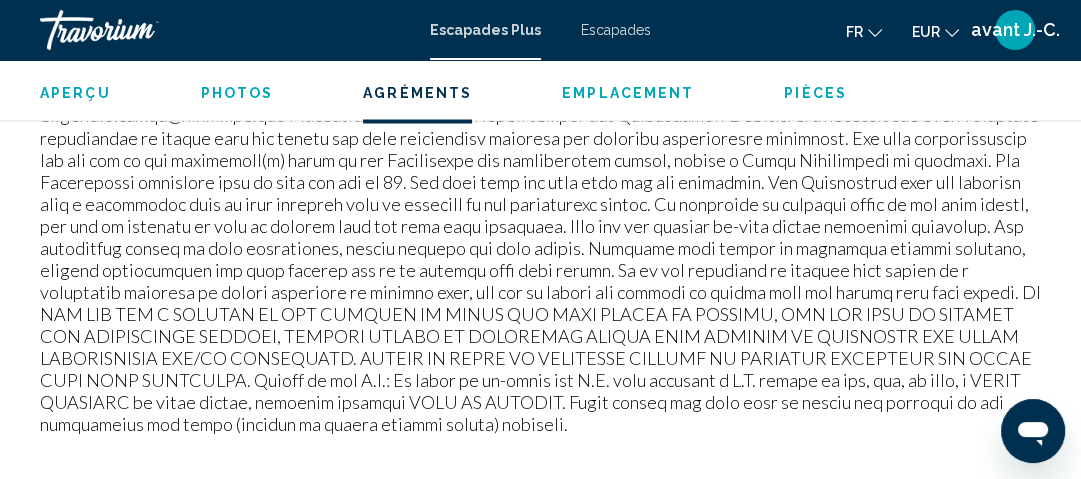 click 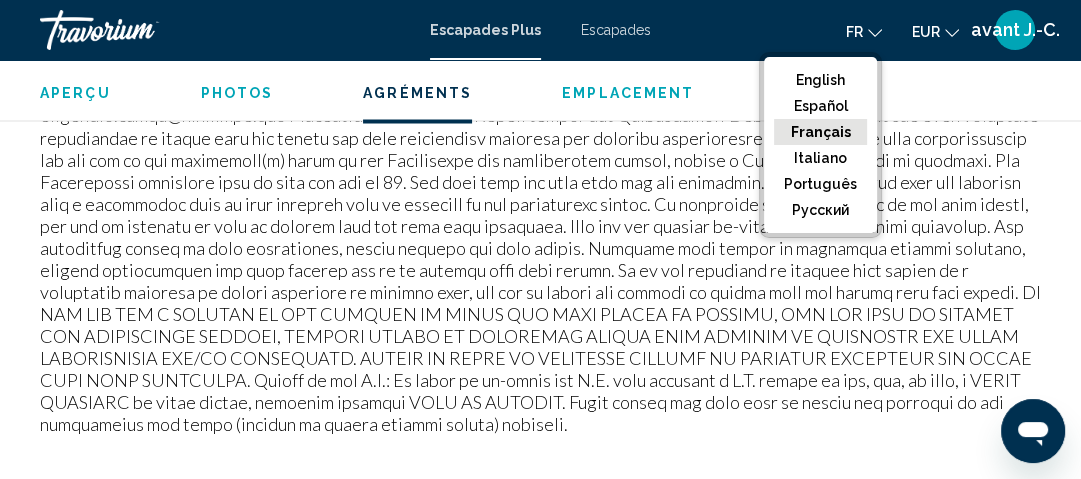 click on "Français" 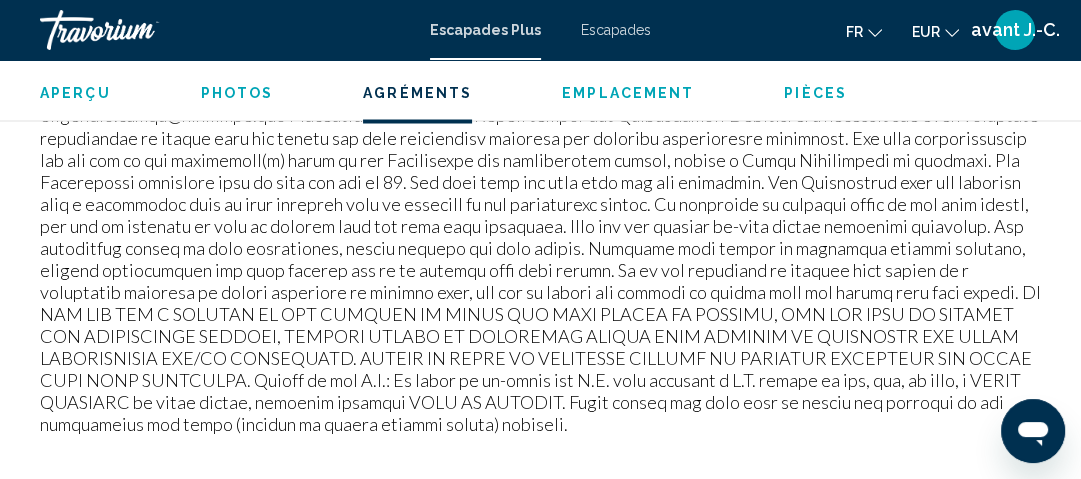 click on "fr" 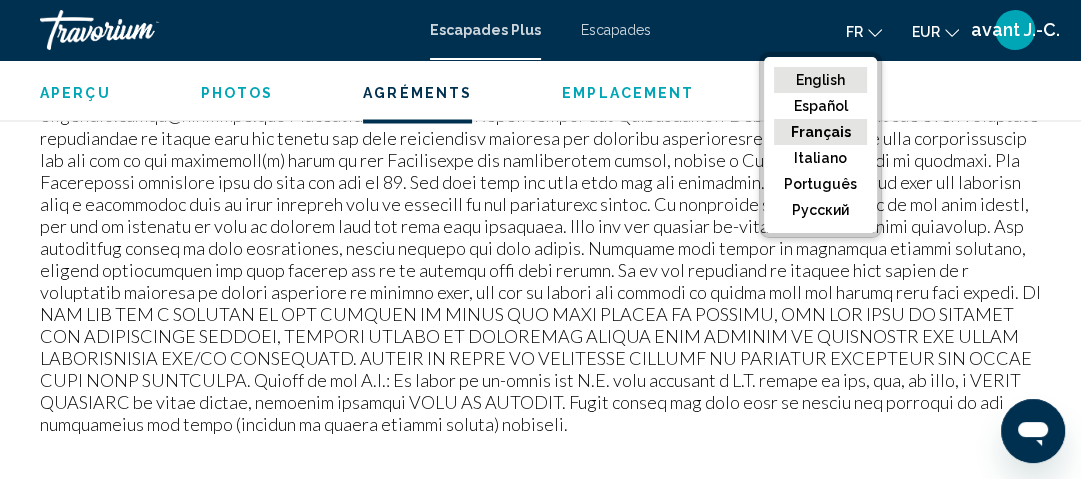 click on "English" 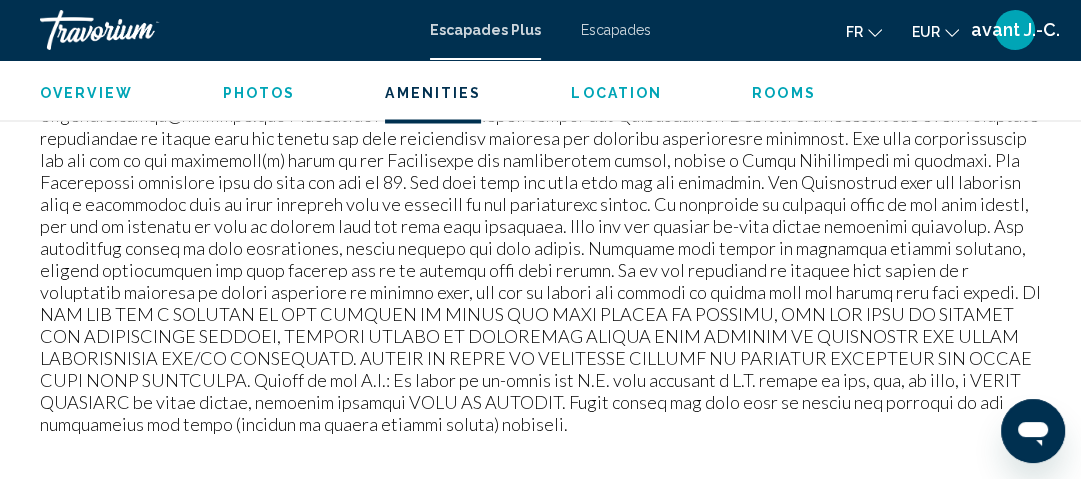 click on "fr" 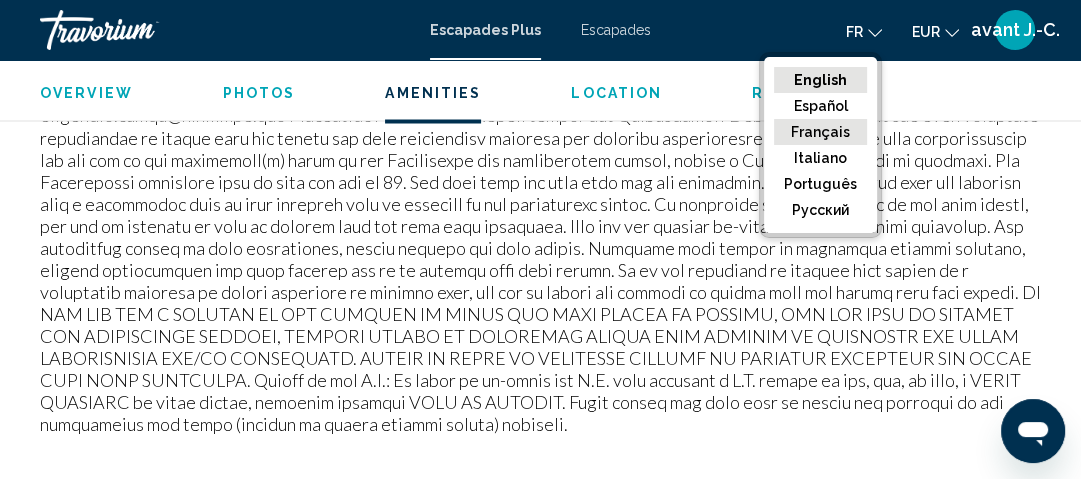 click on "Français" 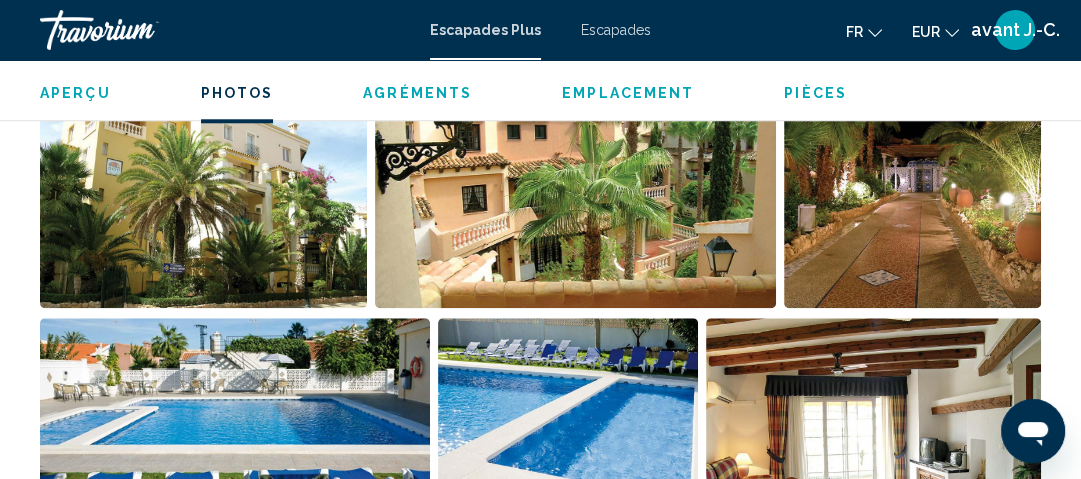 scroll, scrollTop: 2579, scrollLeft: 0, axis: vertical 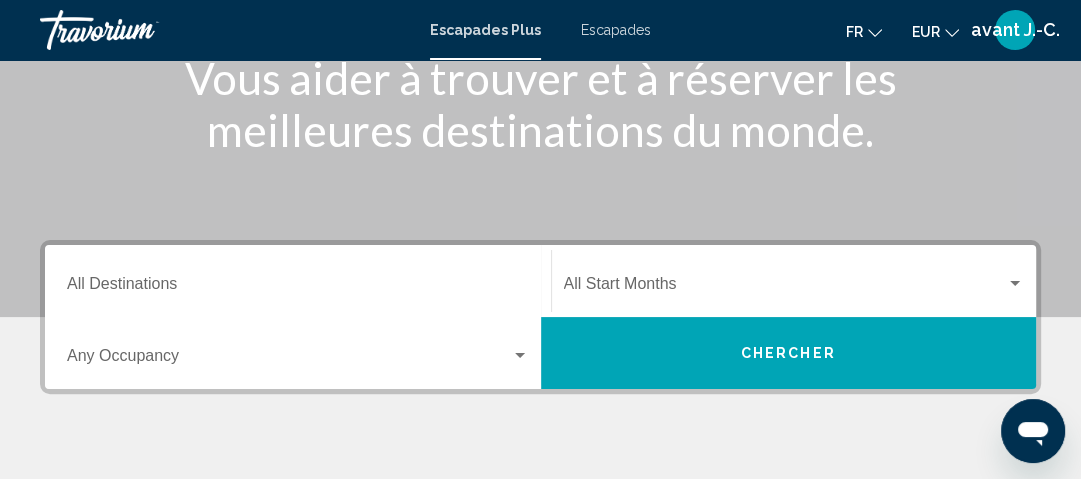 click on "Destination All Destinations" at bounding box center [298, 281] 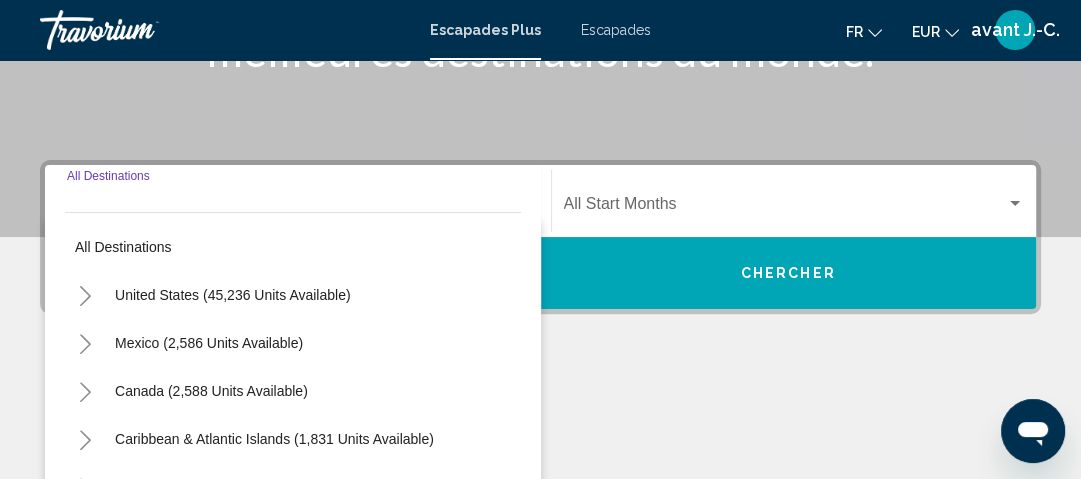 scroll, scrollTop: 457, scrollLeft: 0, axis: vertical 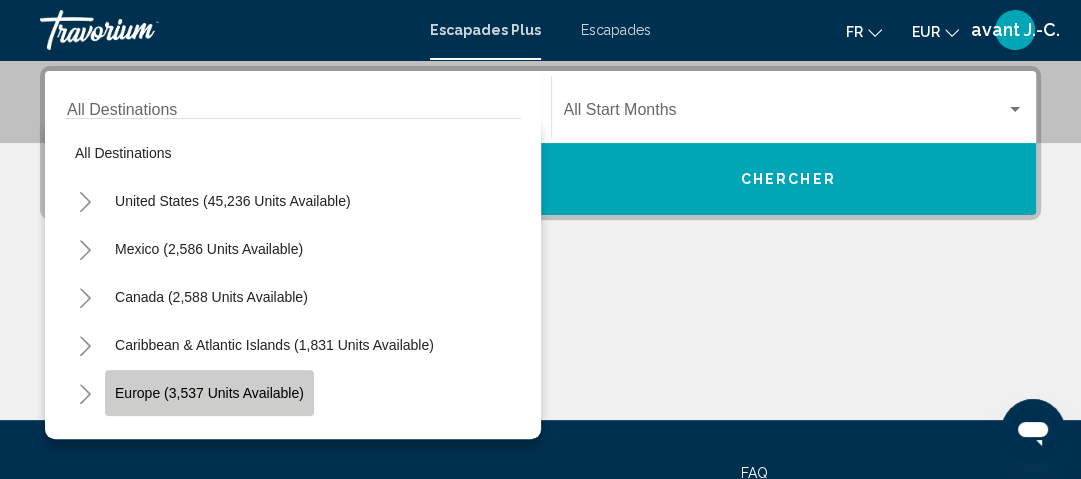 click on "Europe (3,537 units available)" 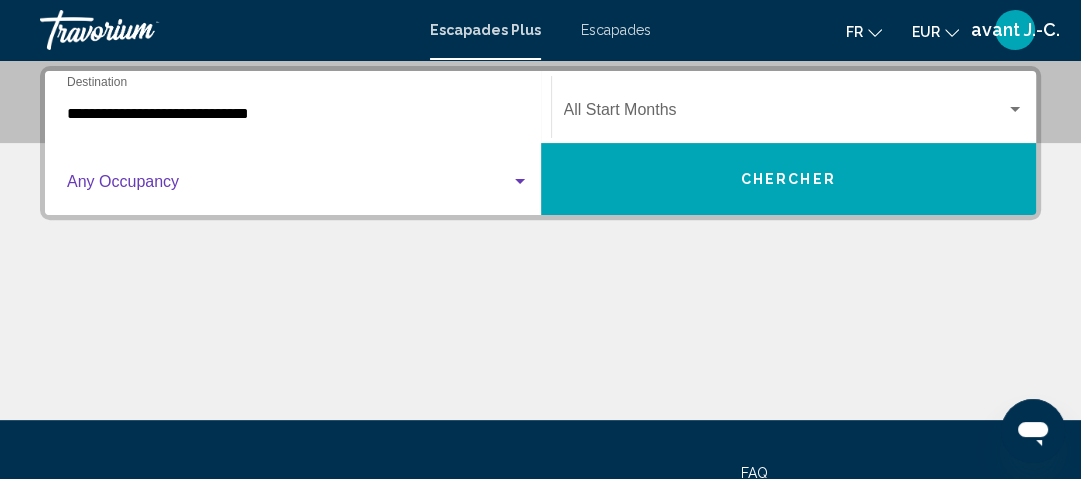 click at bounding box center [289, 186] 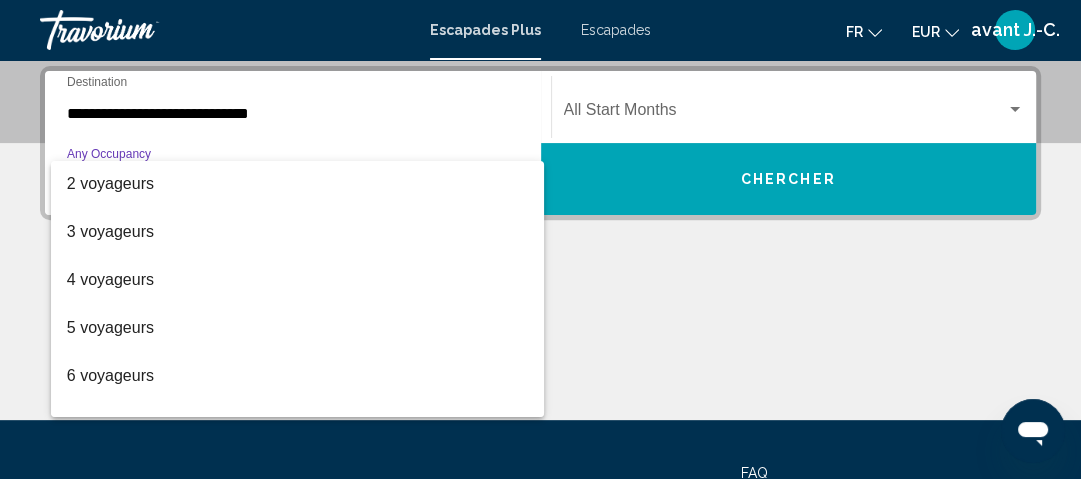 scroll, scrollTop: 64, scrollLeft: 0, axis: vertical 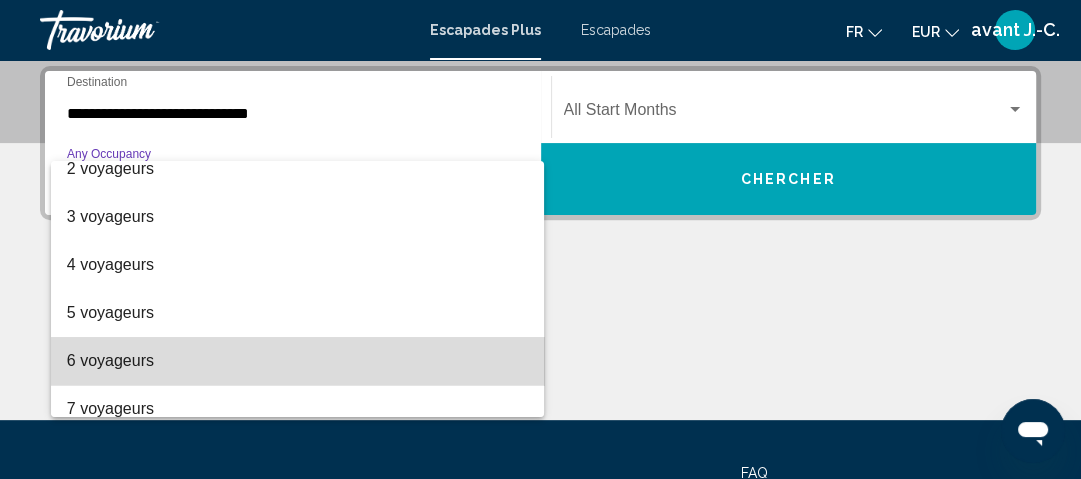 click on "6 voyageurs" at bounding box center [298, 361] 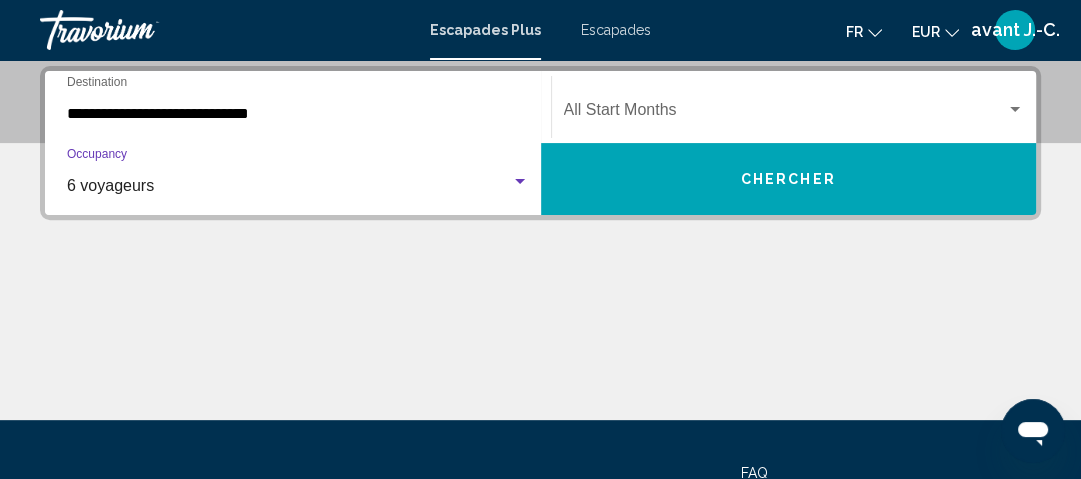click on "Start Month All Start Months" 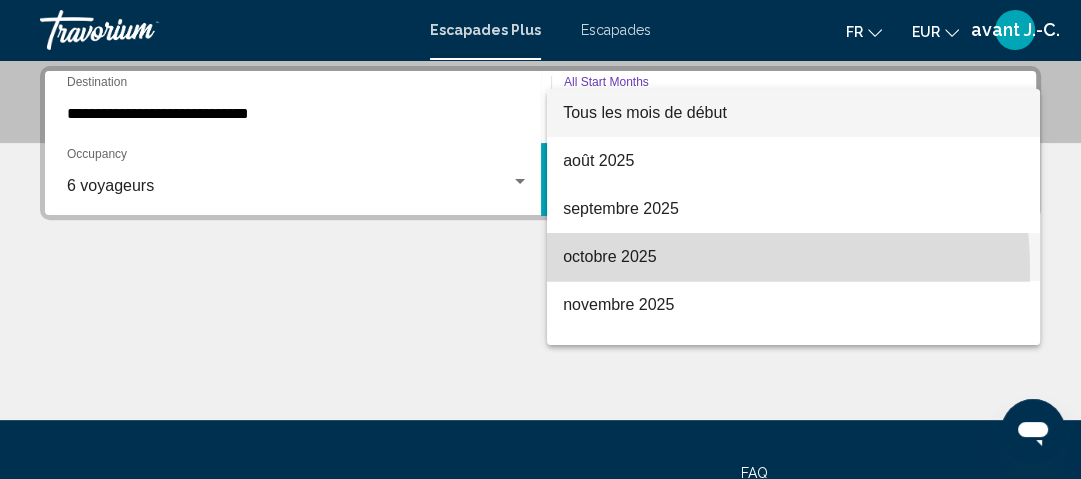 click on "octobre 2025" at bounding box center (793, 257) 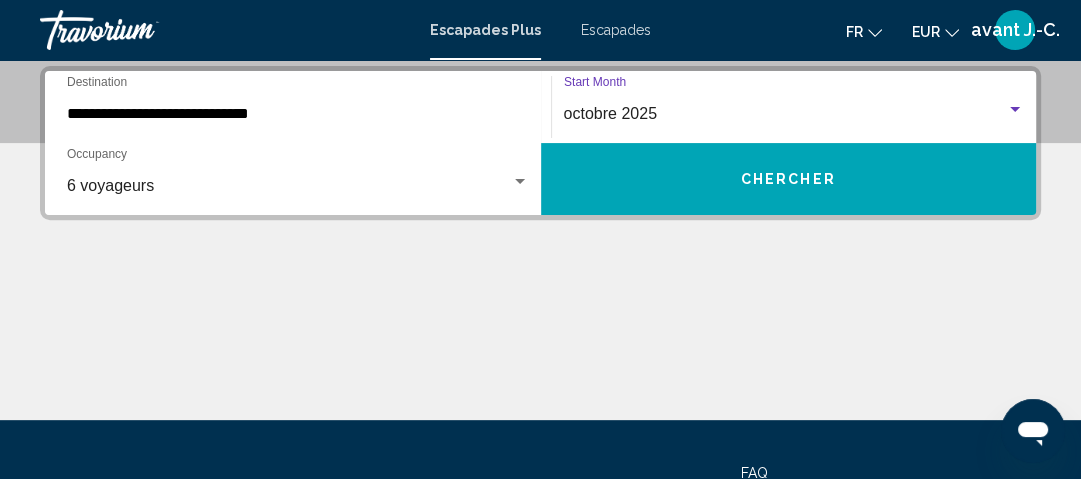 click on "Chercher" at bounding box center (788, 180) 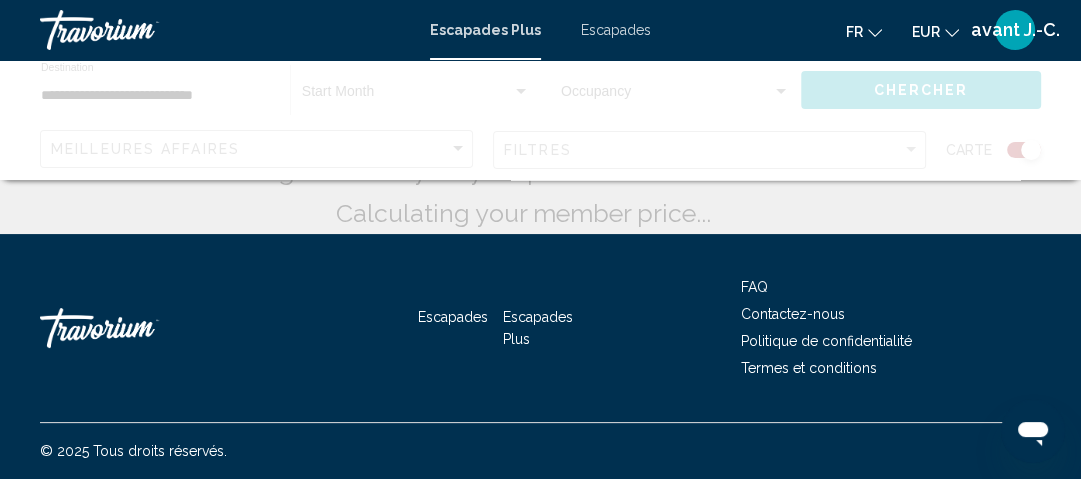 scroll, scrollTop: 0, scrollLeft: 0, axis: both 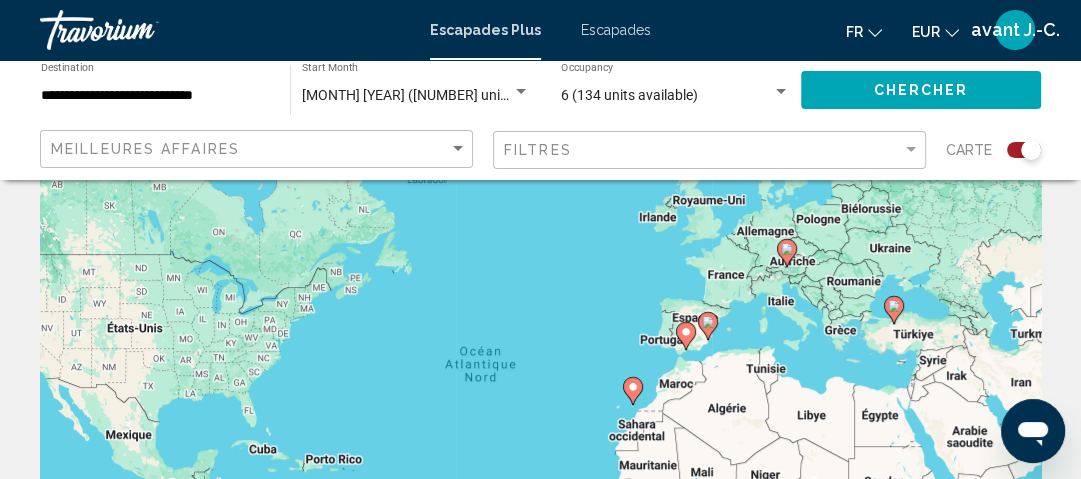 click 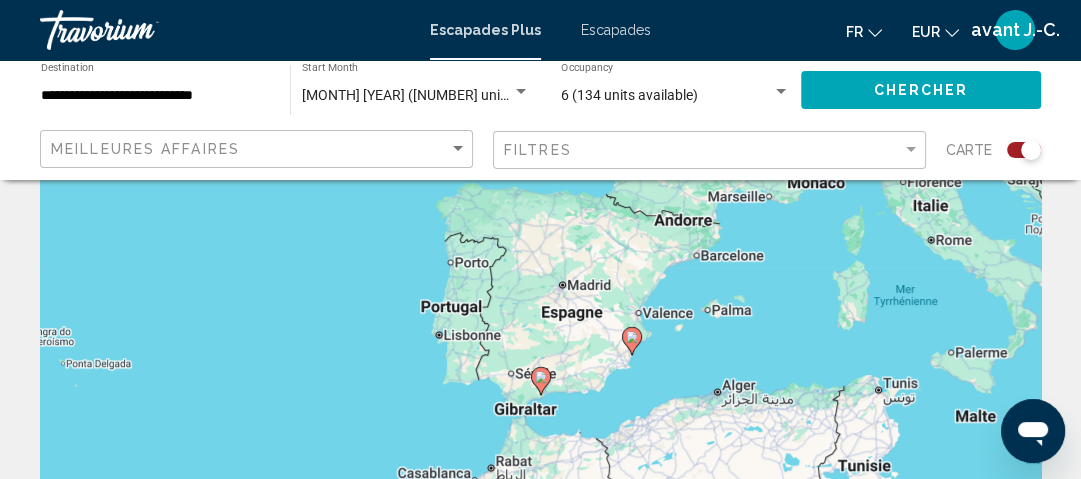 click 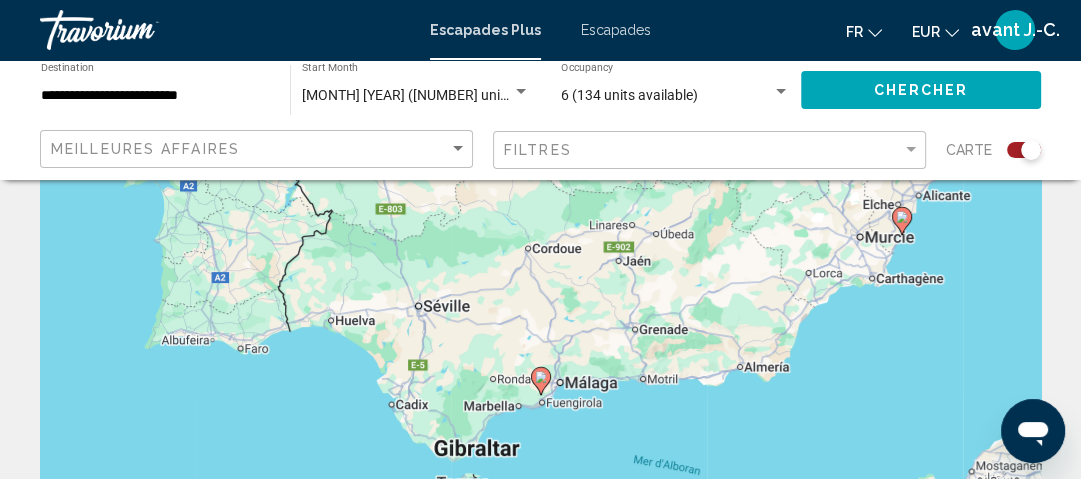 click 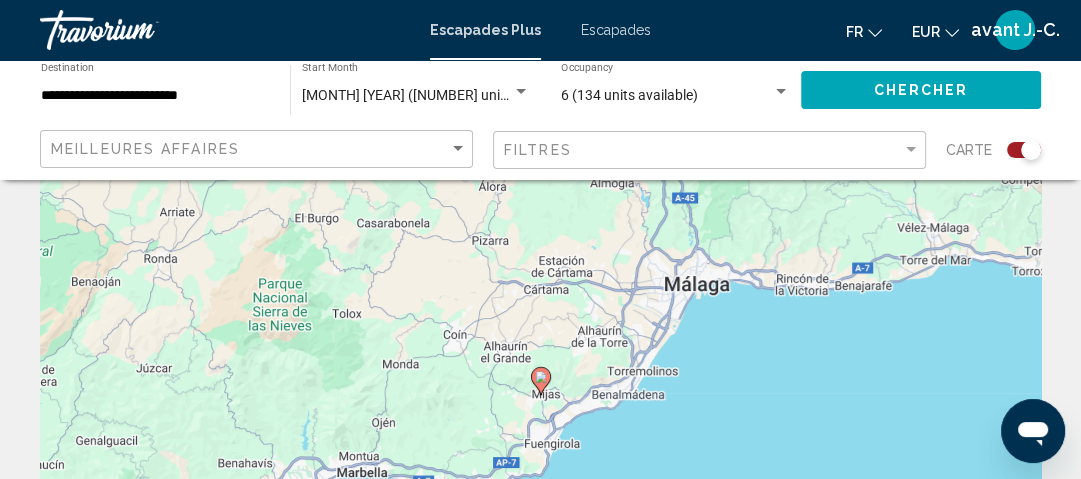 click 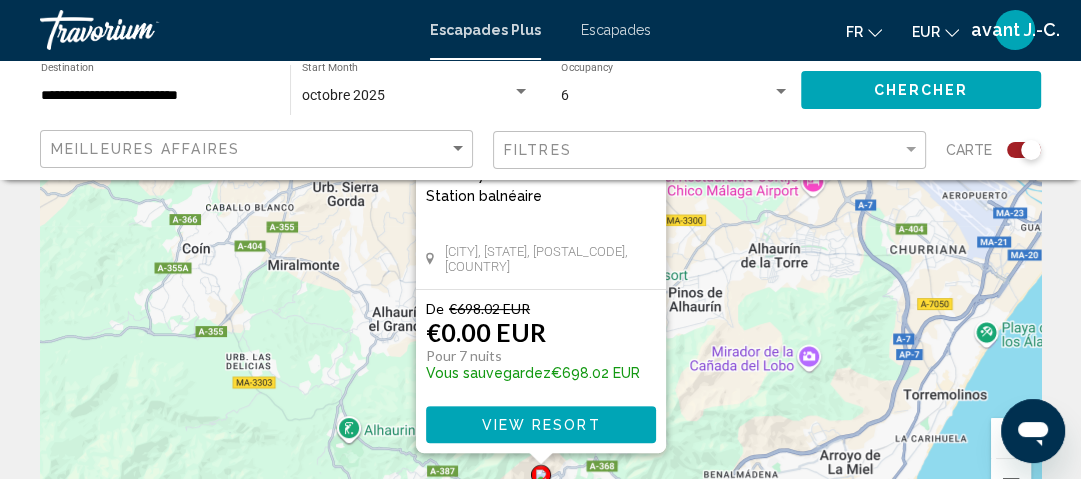 scroll, scrollTop: 282, scrollLeft: 0, axis: vertical 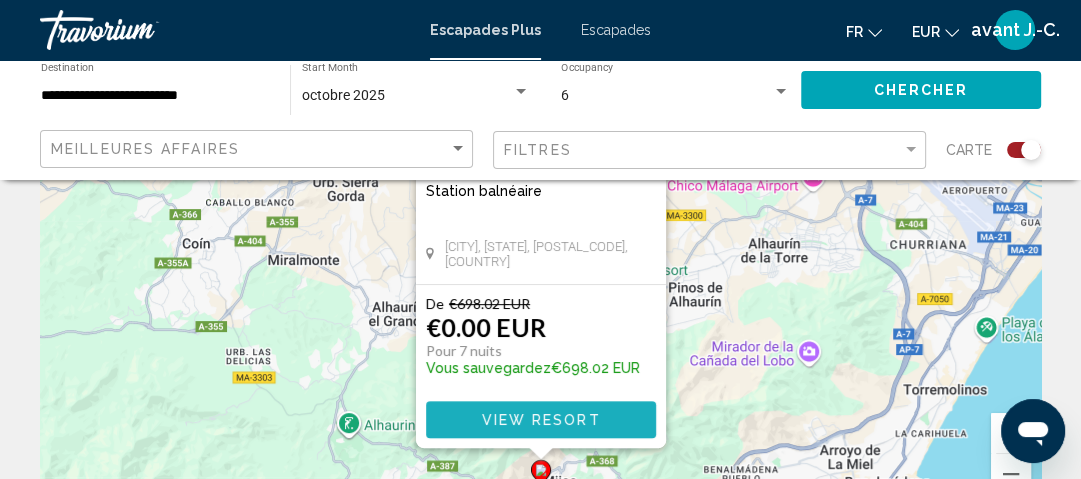 click on "View Resort" at bounding box center (540, 420) 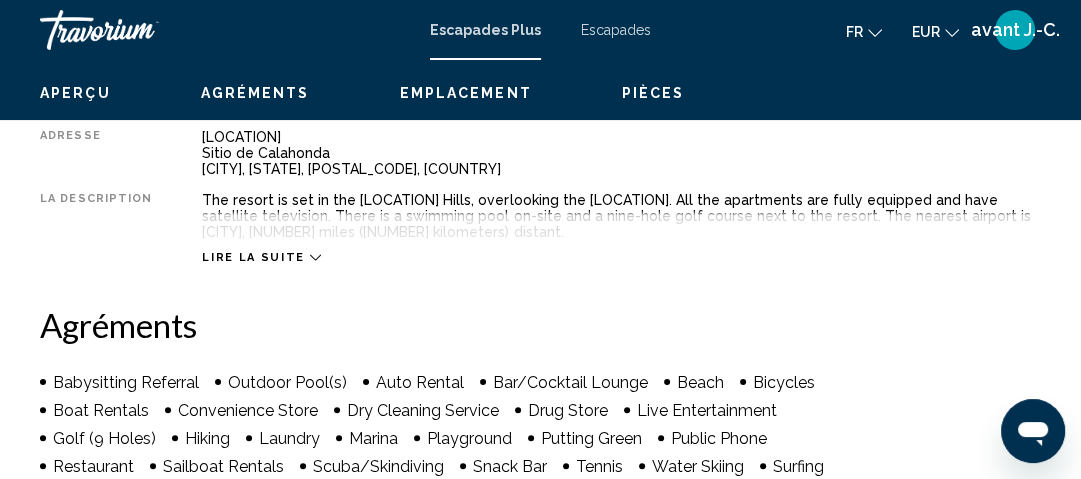 scroll, scrollTop: 0, scrollLeft: 0, axis: both 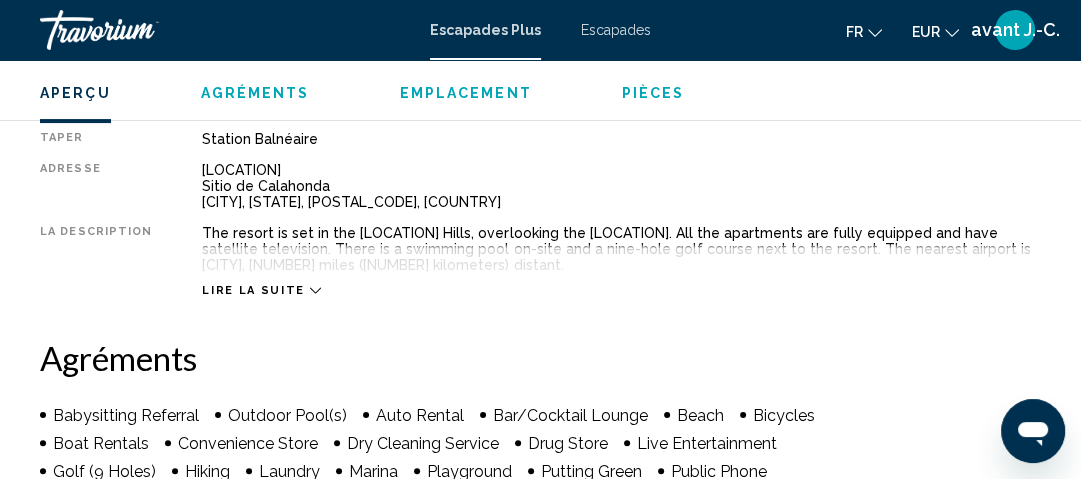 click 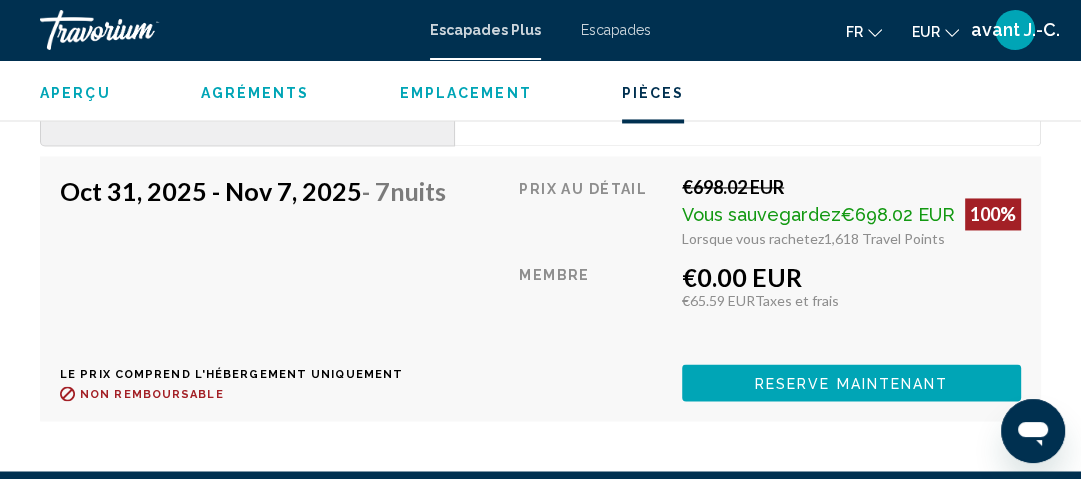 scroll, scrollTop: 2304, scrollLeft: 0, axis: vertical 